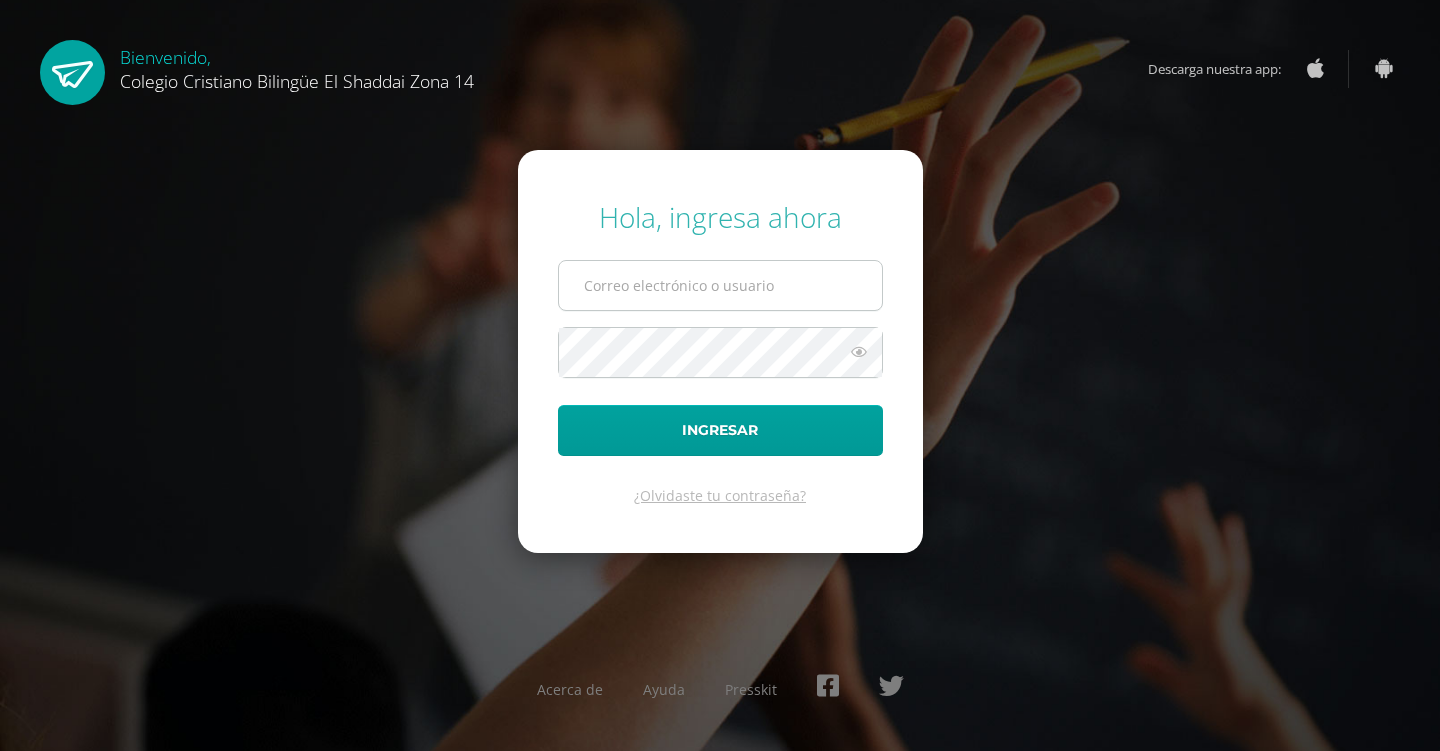 click at bounding box center (720, 285) 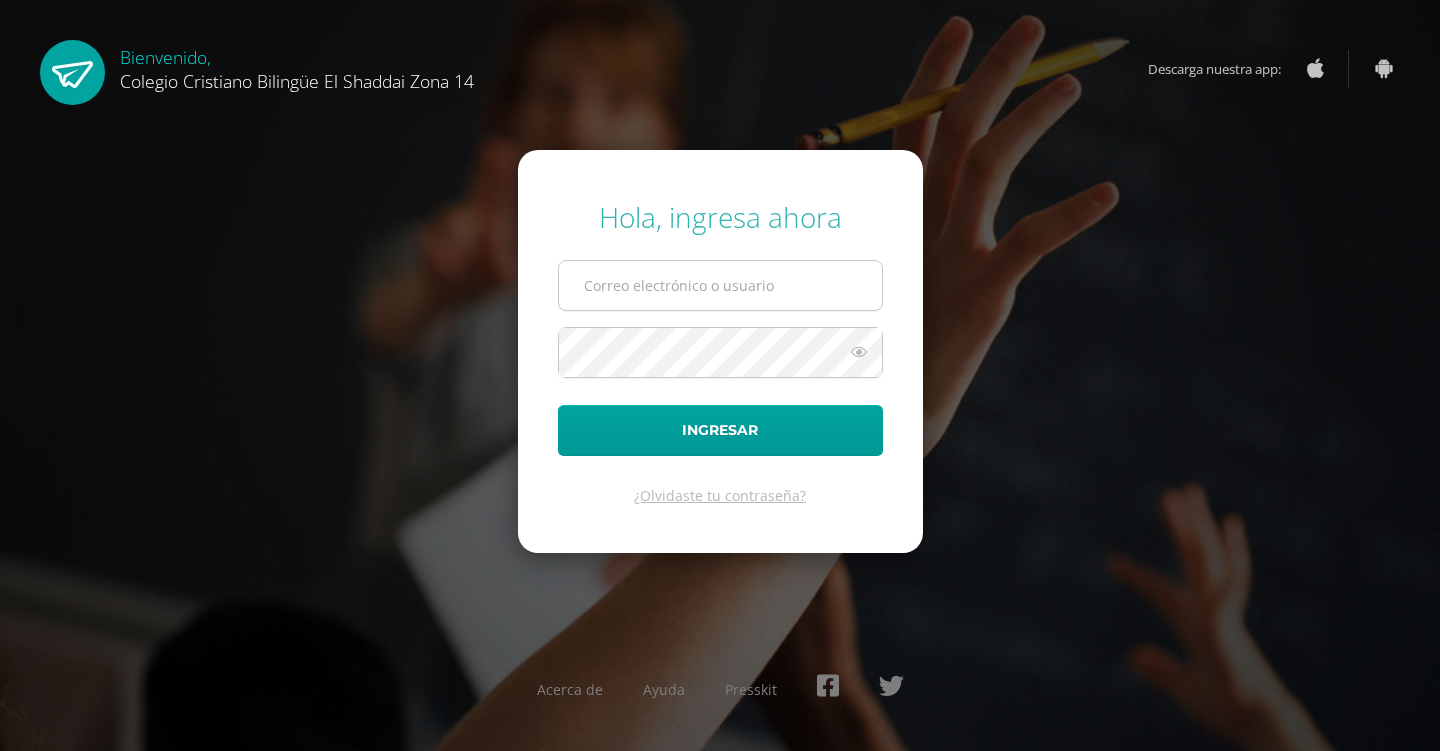 click at bounding box center [720, 285] 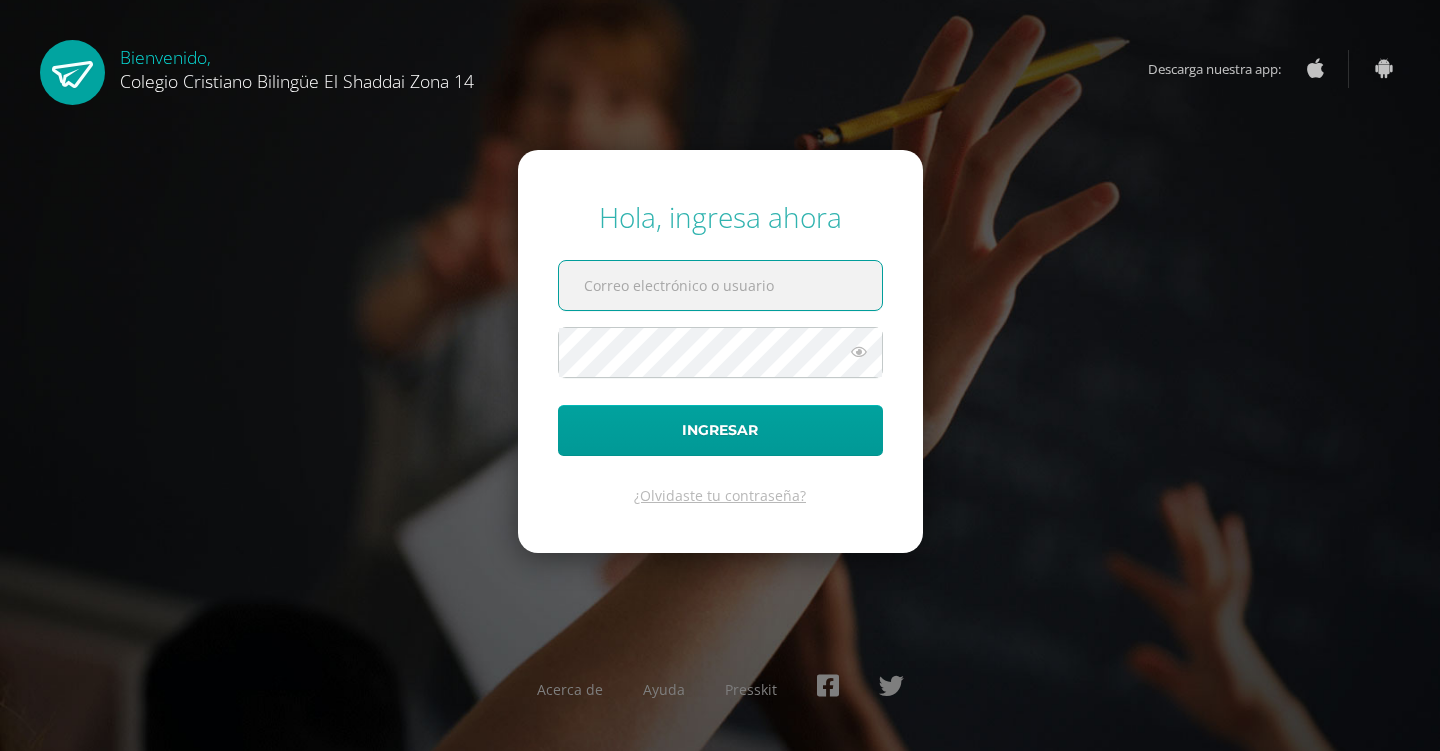scroll, scrollTop: 0, scrollLeft: 0, axis: both 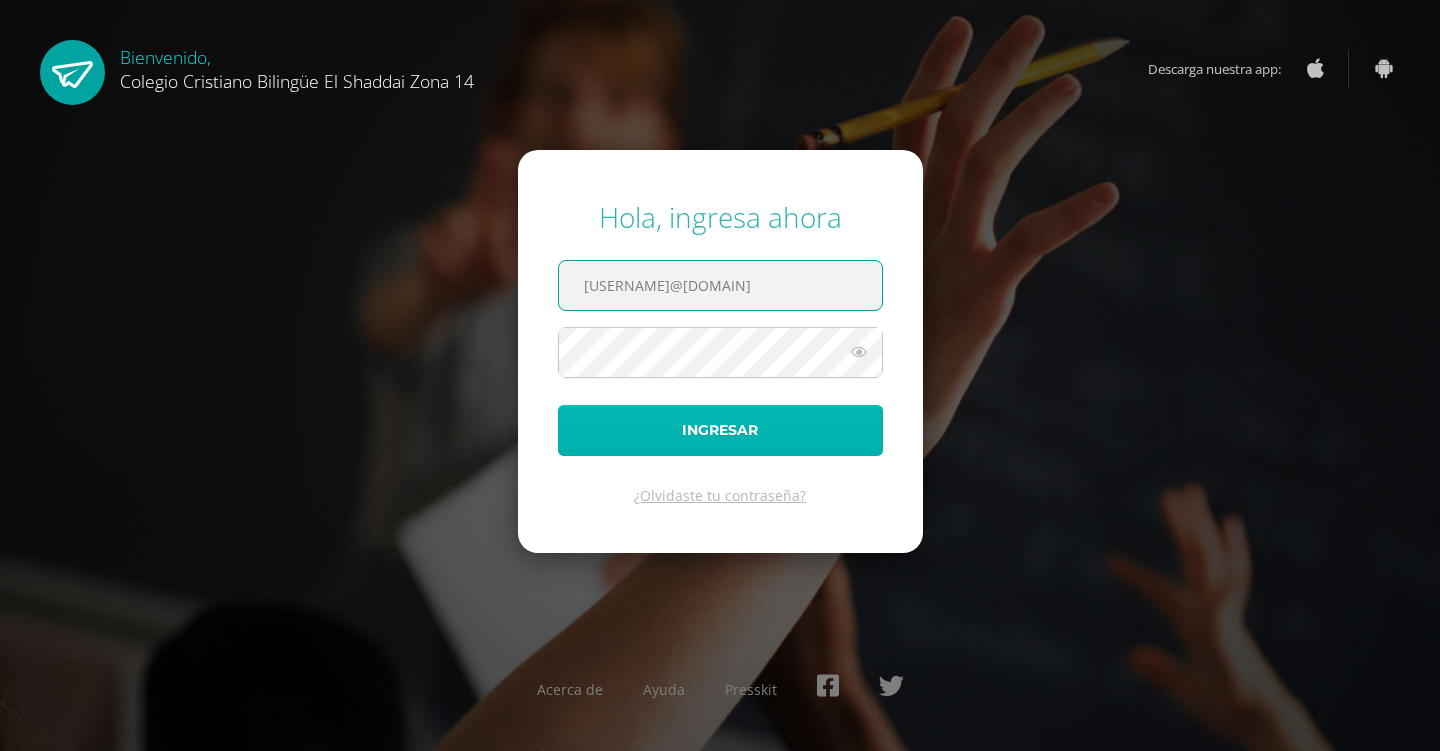 click on "Ingresar" at bounding box center (720, 430) 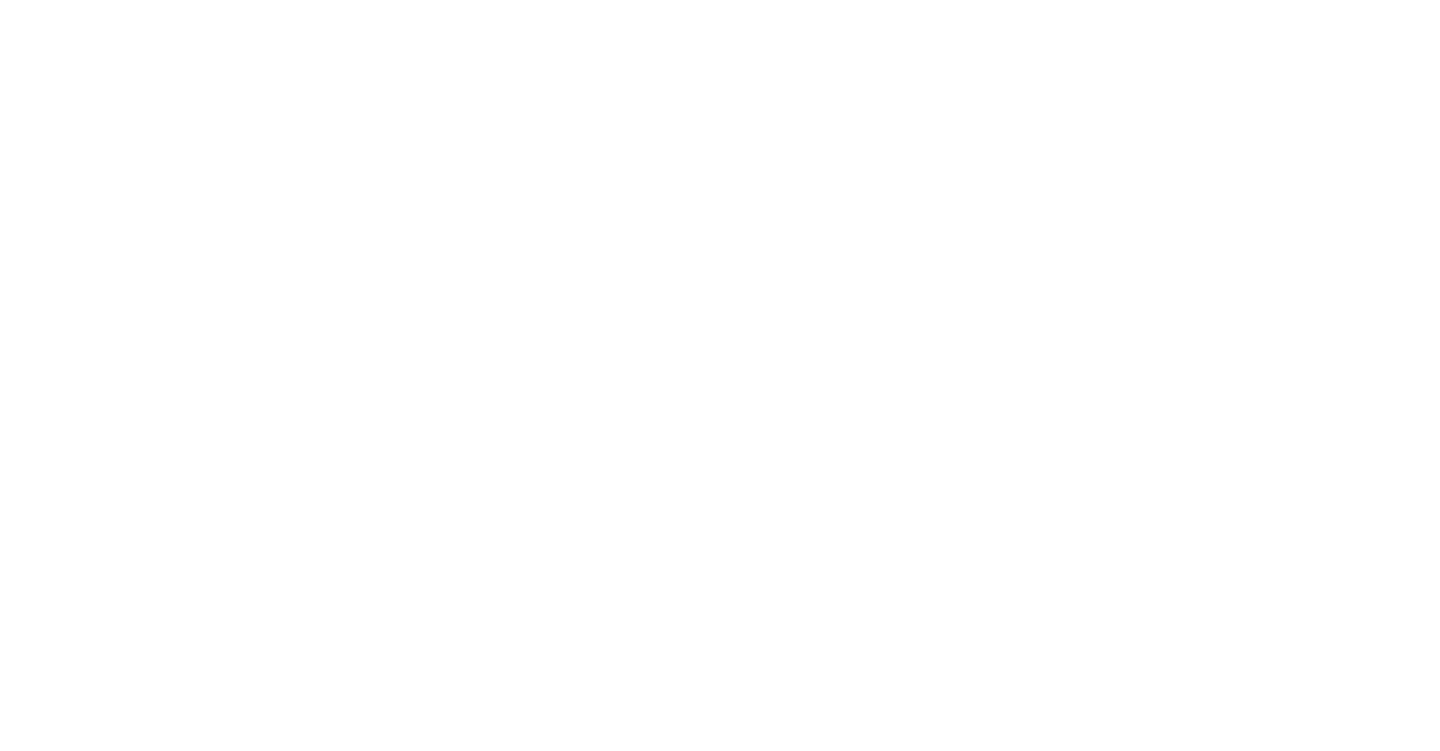 scroll, scrollTop: 0, scrollLeft: 0, axis: both 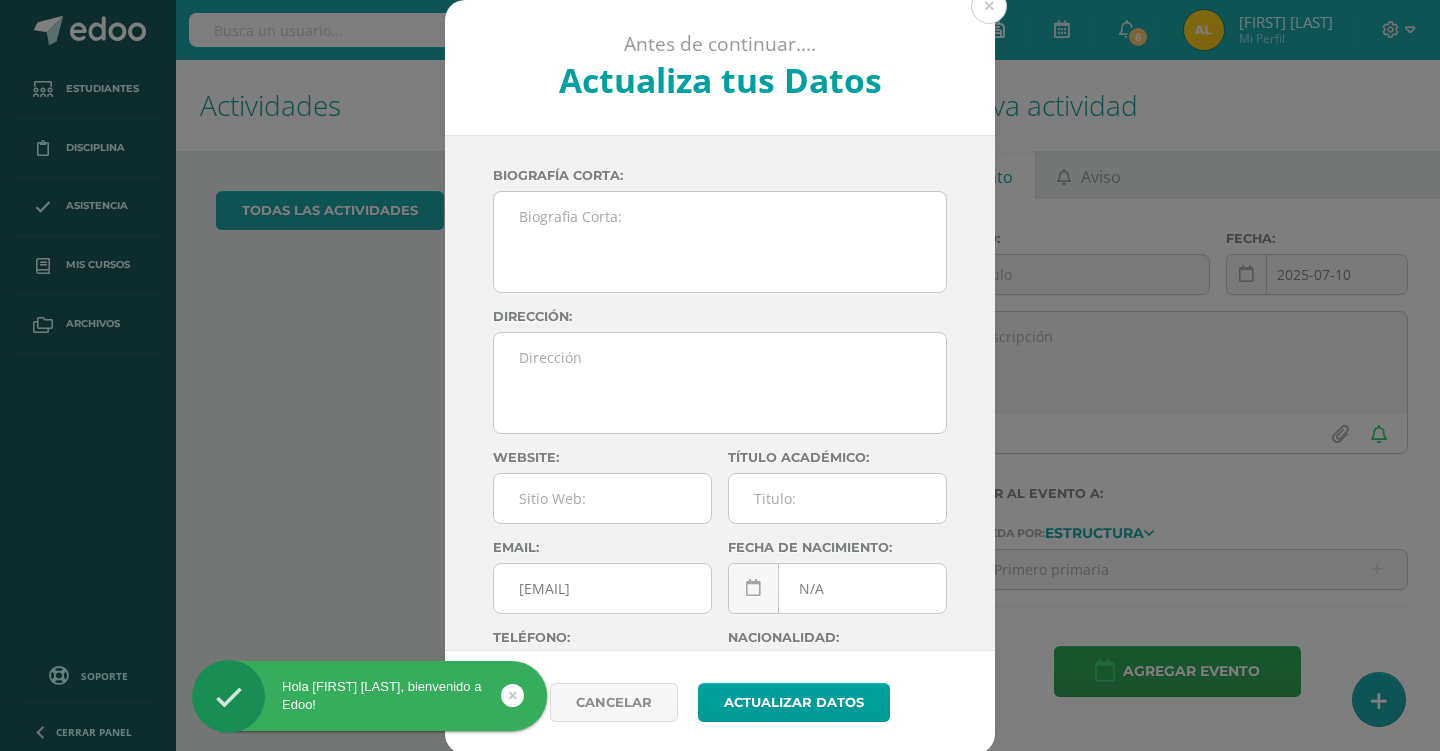 click at bounding box center (989, 6) 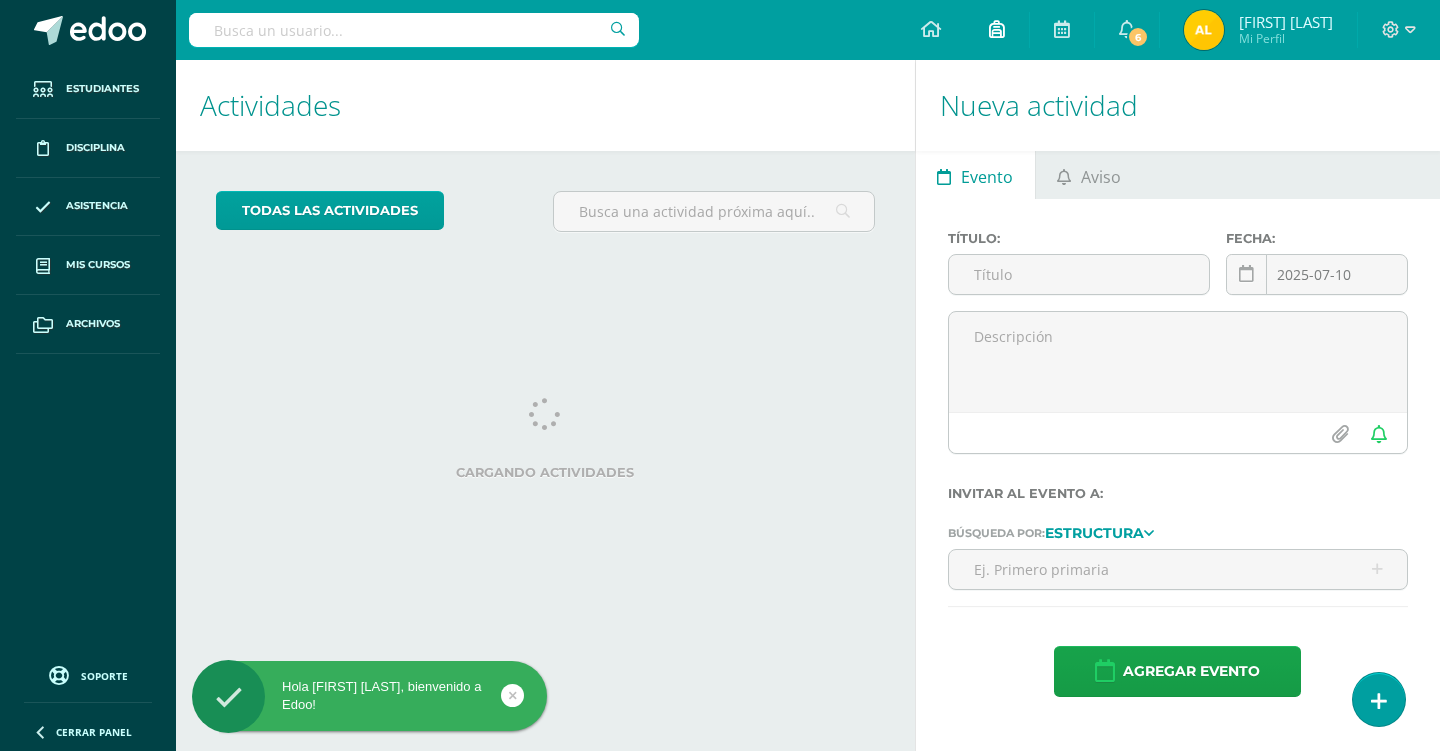 scroll, scrollTop: 0, scrollLeft: 0, axis: both 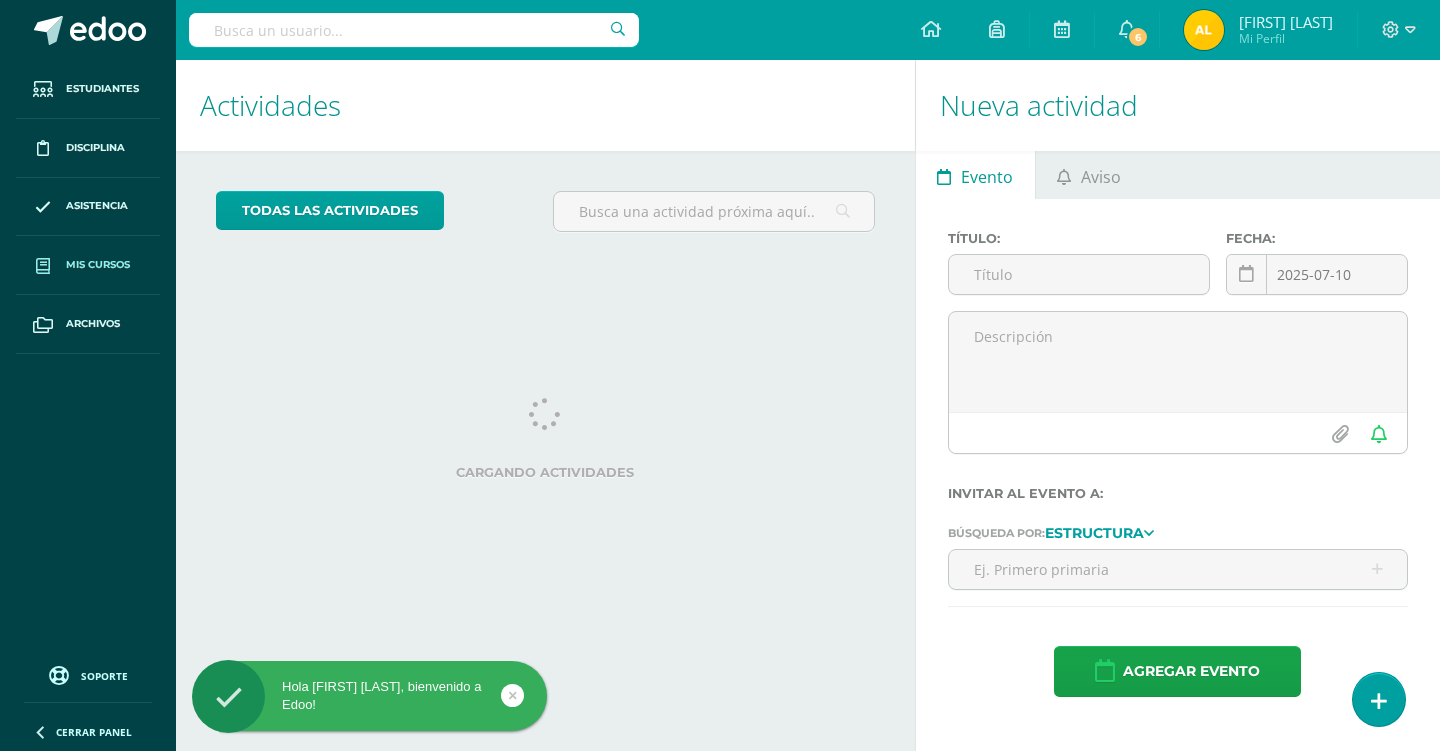 click on "Mis cursos" at bounding box center [88, 265] 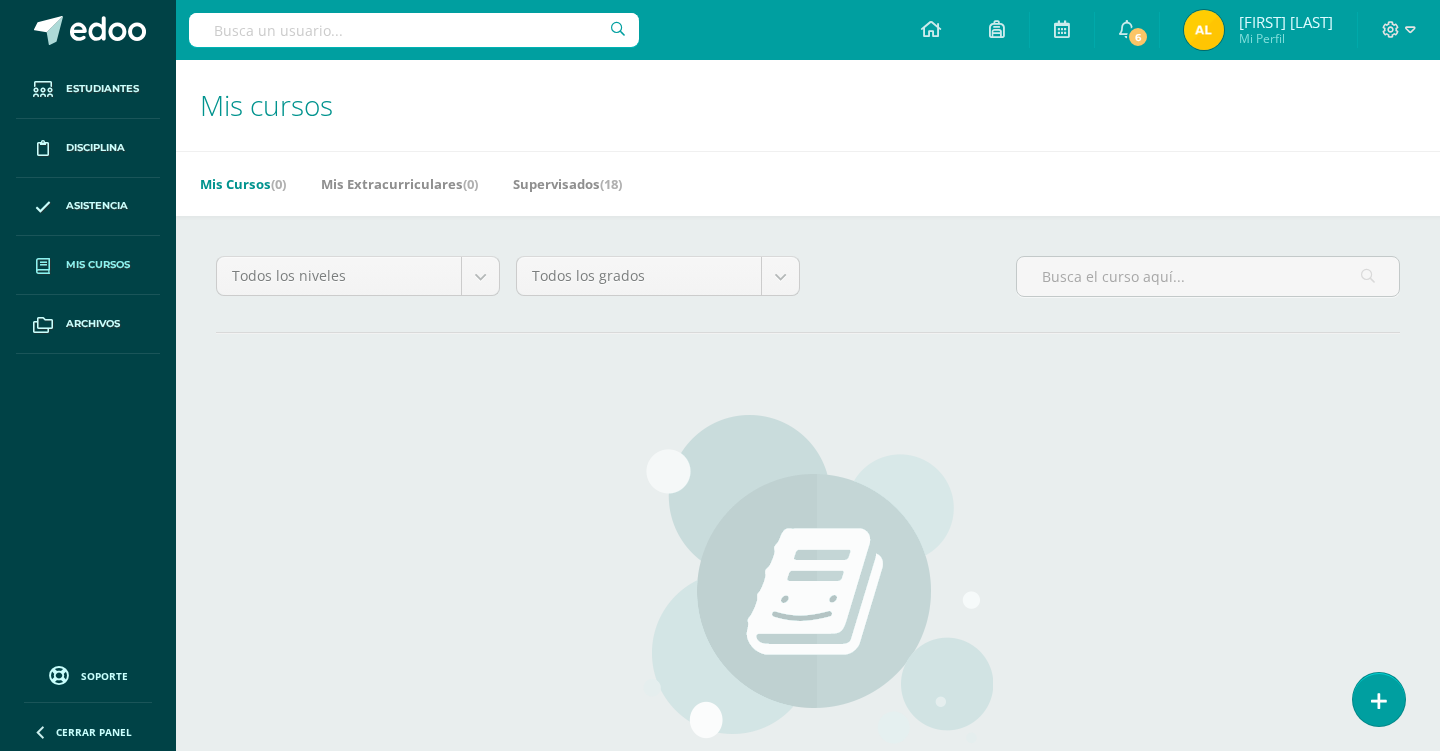 scroll, scrollTop: 0, scrollLeft: 0, axis: both 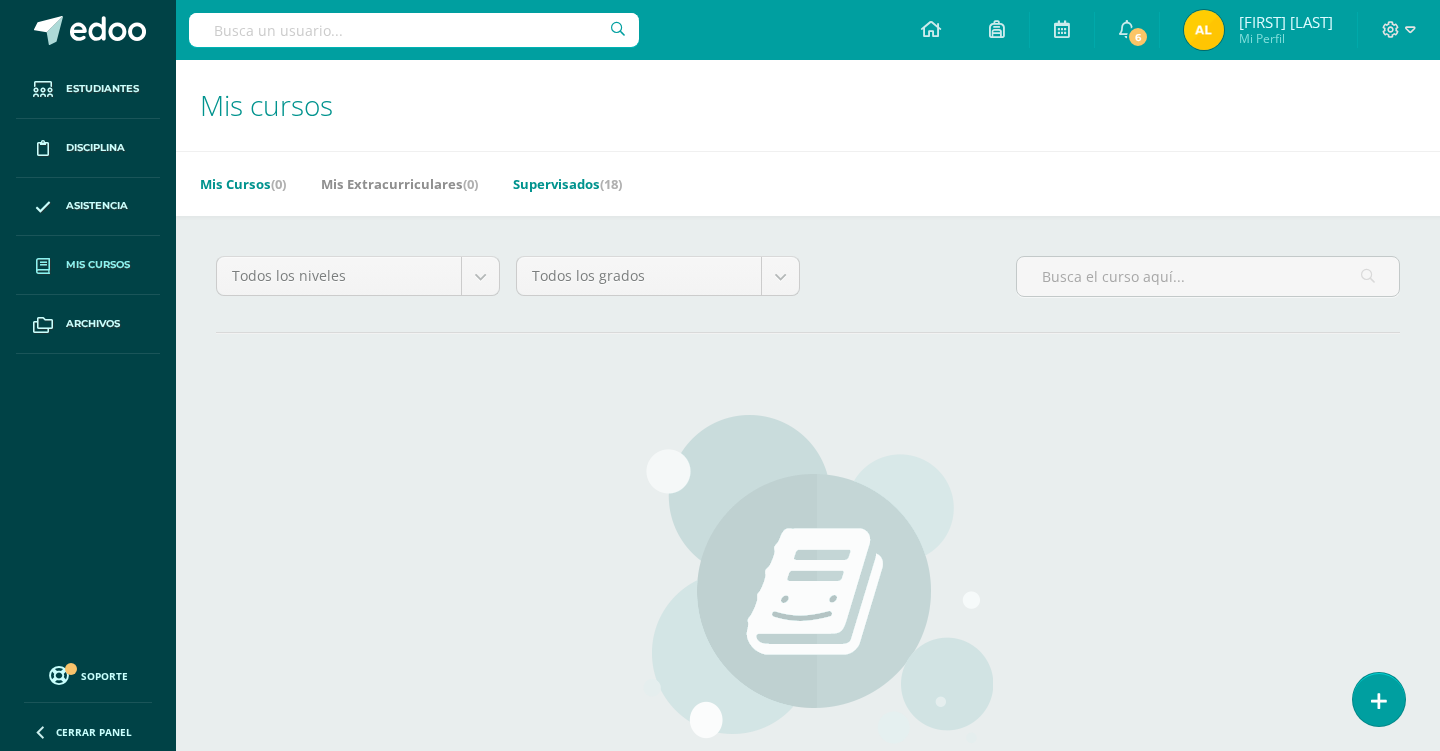 click on "Supervisados  (18)" at bounding box center (567, 184) 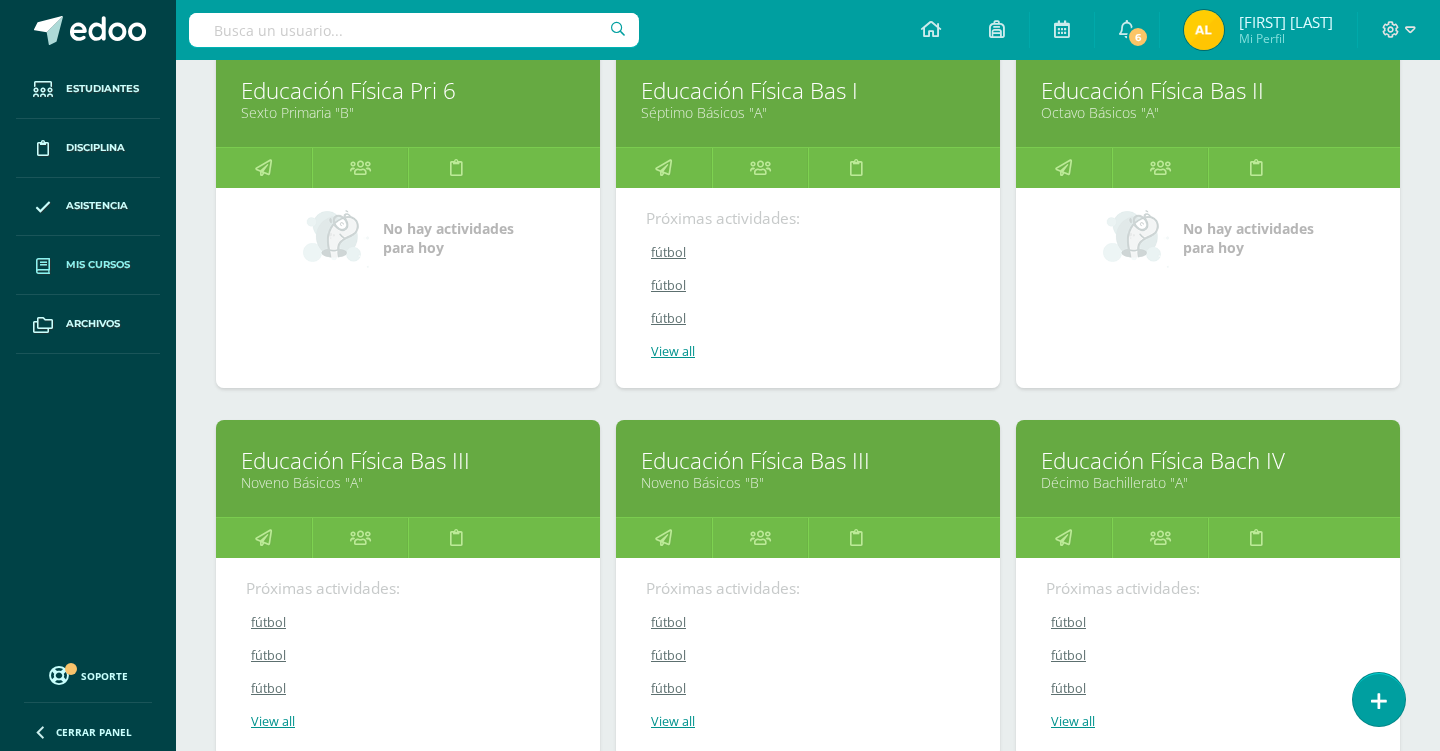 scroll, scrollTop: 1805, scrollLeft: 0, axis: vertical 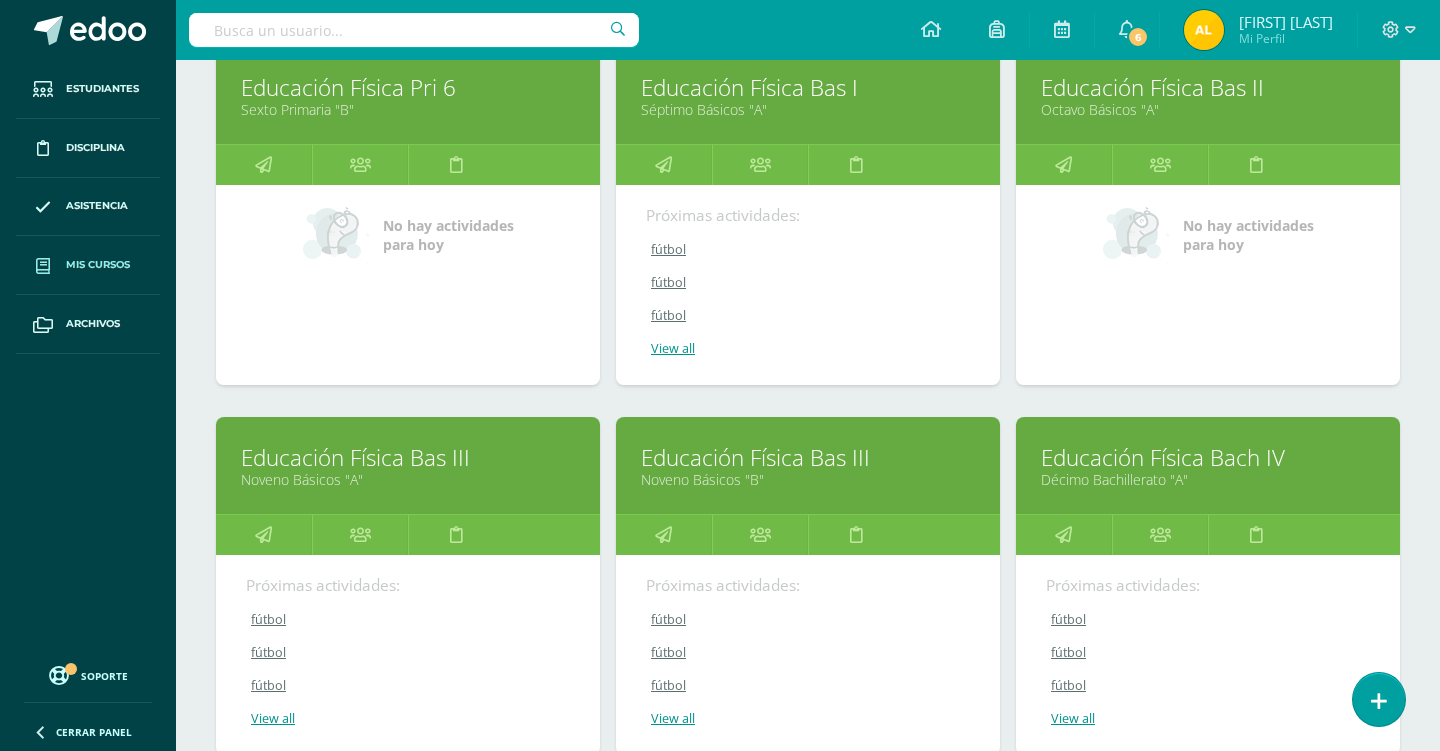 click on "Educación Física  Bas I" at bounding box center [808, 87] 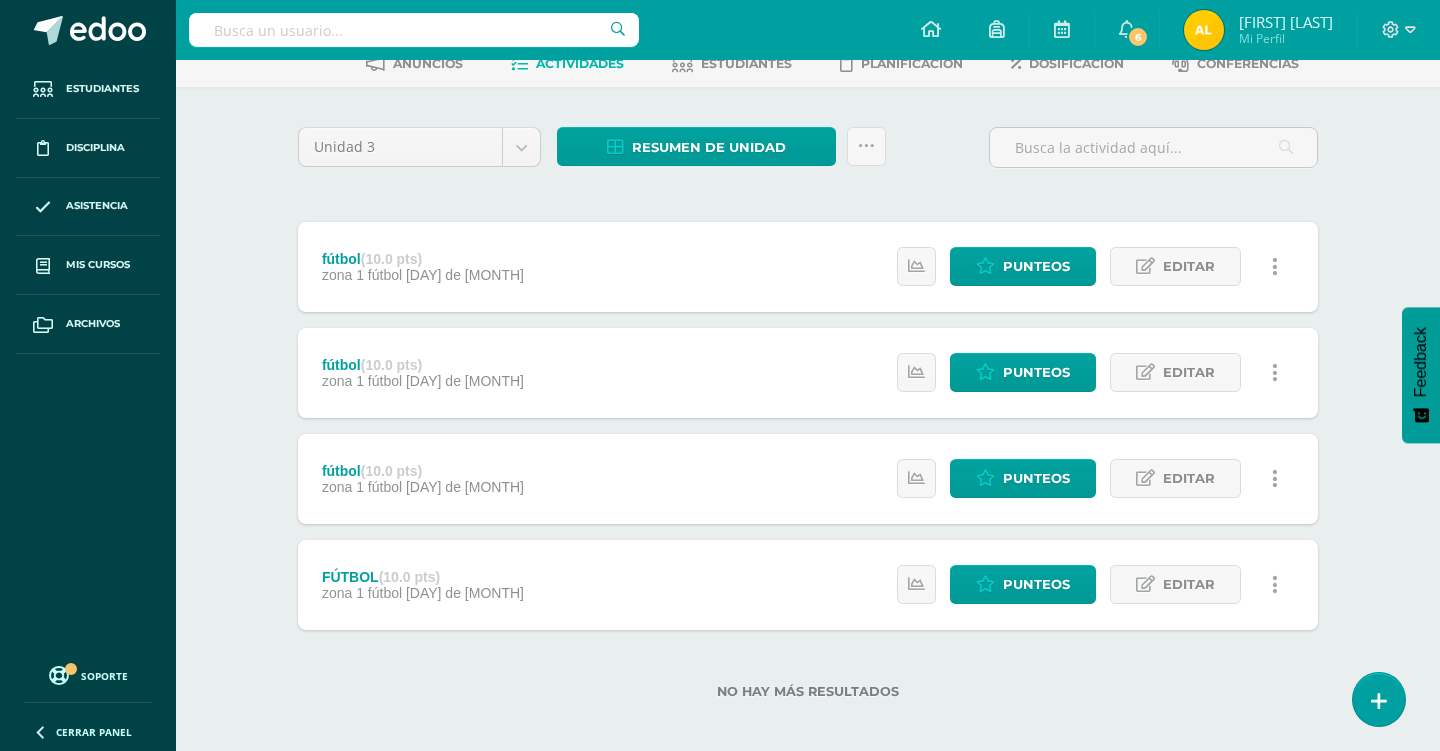 scroll, scrollTop: 116, scrollLeft: 0, axis: vertical 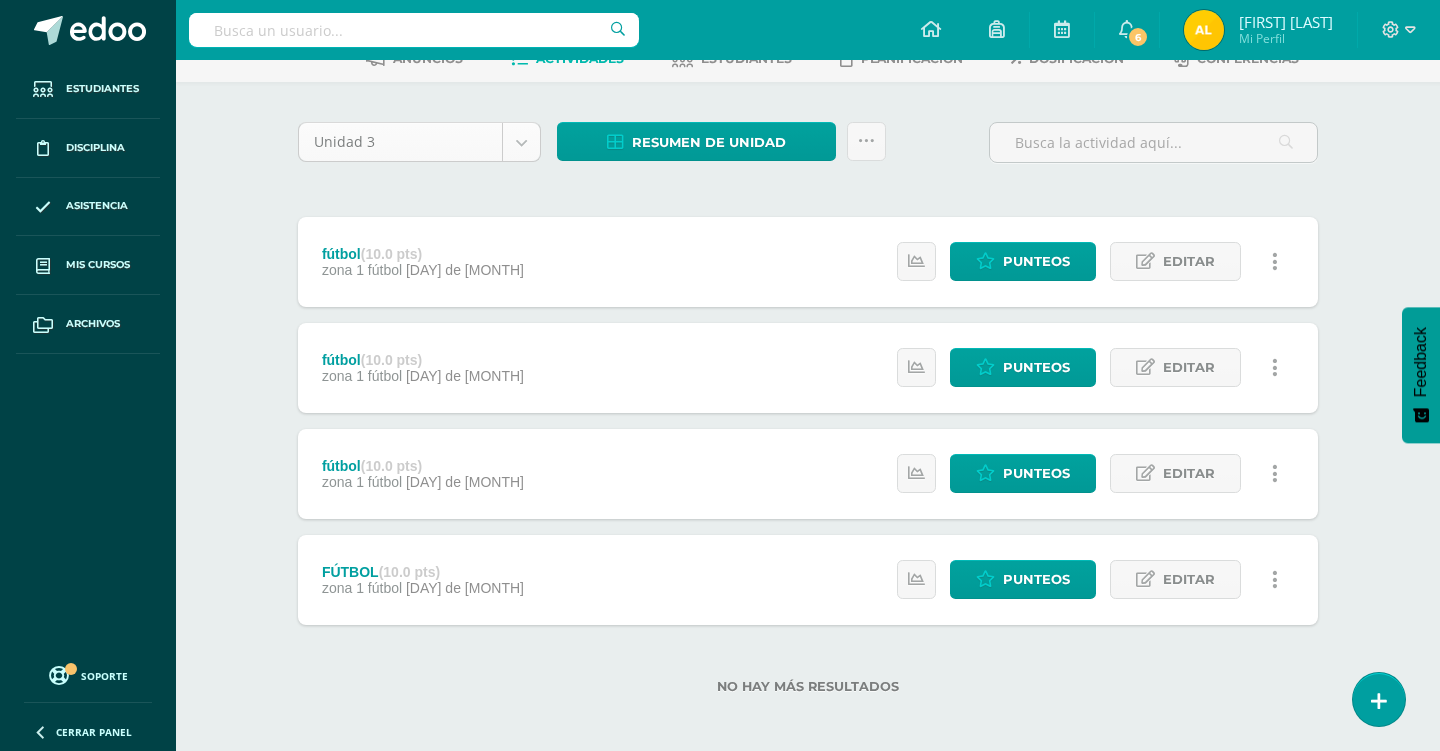 click on "Estudiantes Disciplina Asistencia Mis cursos Archivos Soporte
Centro de ayuda
Últimas actualizaciones
10+ Cerrar panel  Configuración
Cerrar sesión
Alejandro Briones
Mi Perfil 6 6 Avisos
66
avisos sin leer
Avisos
Invitación a nuestro acto cívico  para el día  07/07/25 Buenos días estimada comunidad educativa.
Esperamos que se encuentren muy bien.
Les compartimos la invitación para nuestro siguiente acto cívico.
Gracias por su atención.
Julio 01
Luis Morales  te envió un aviso
Bendiciones para papá :
Buen día estimados padres de familia.
Esperamos que se  encuentren  bien.
Compartimos un bonito mensaje con ustedes.
Bendiciones.
Junio 17
Luis Morales" at bounding box center [720, 321] 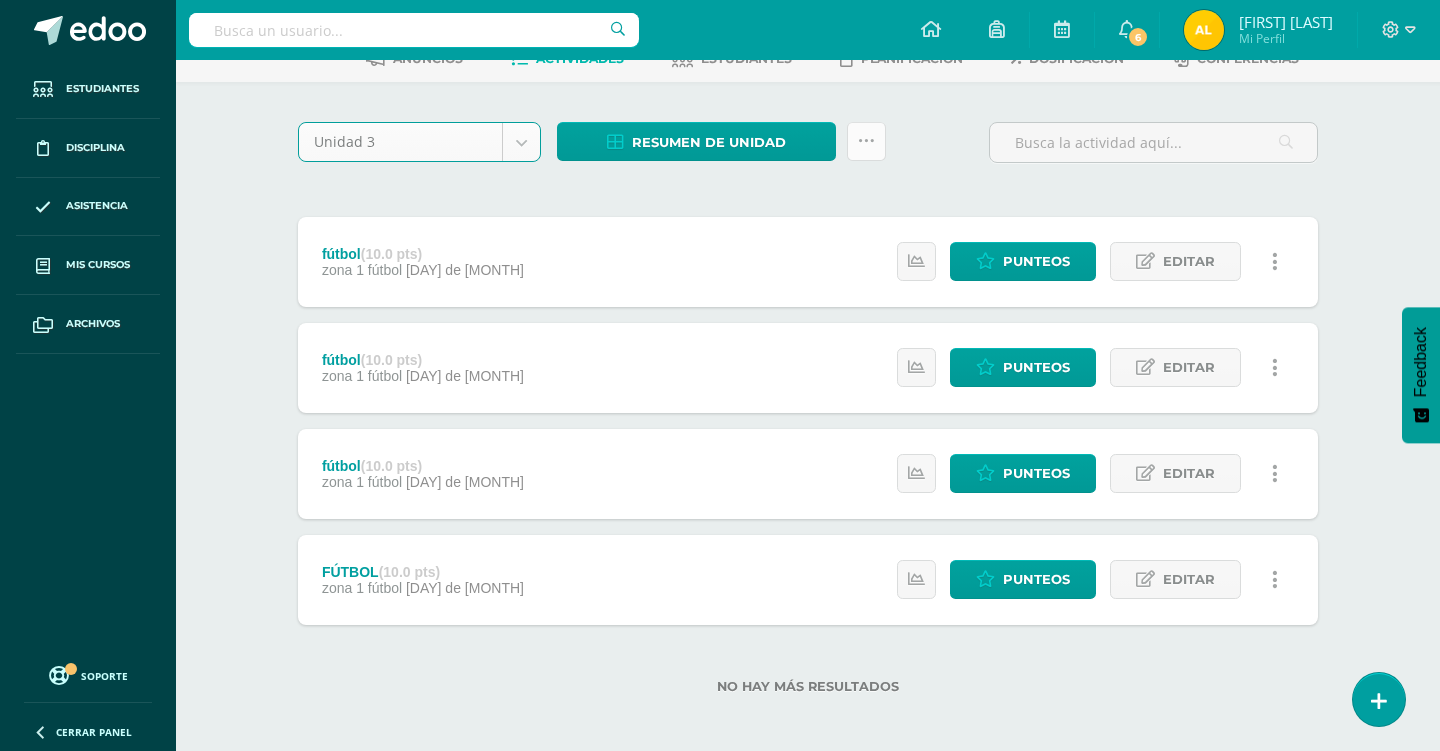 click at bounding box center [866, 141] 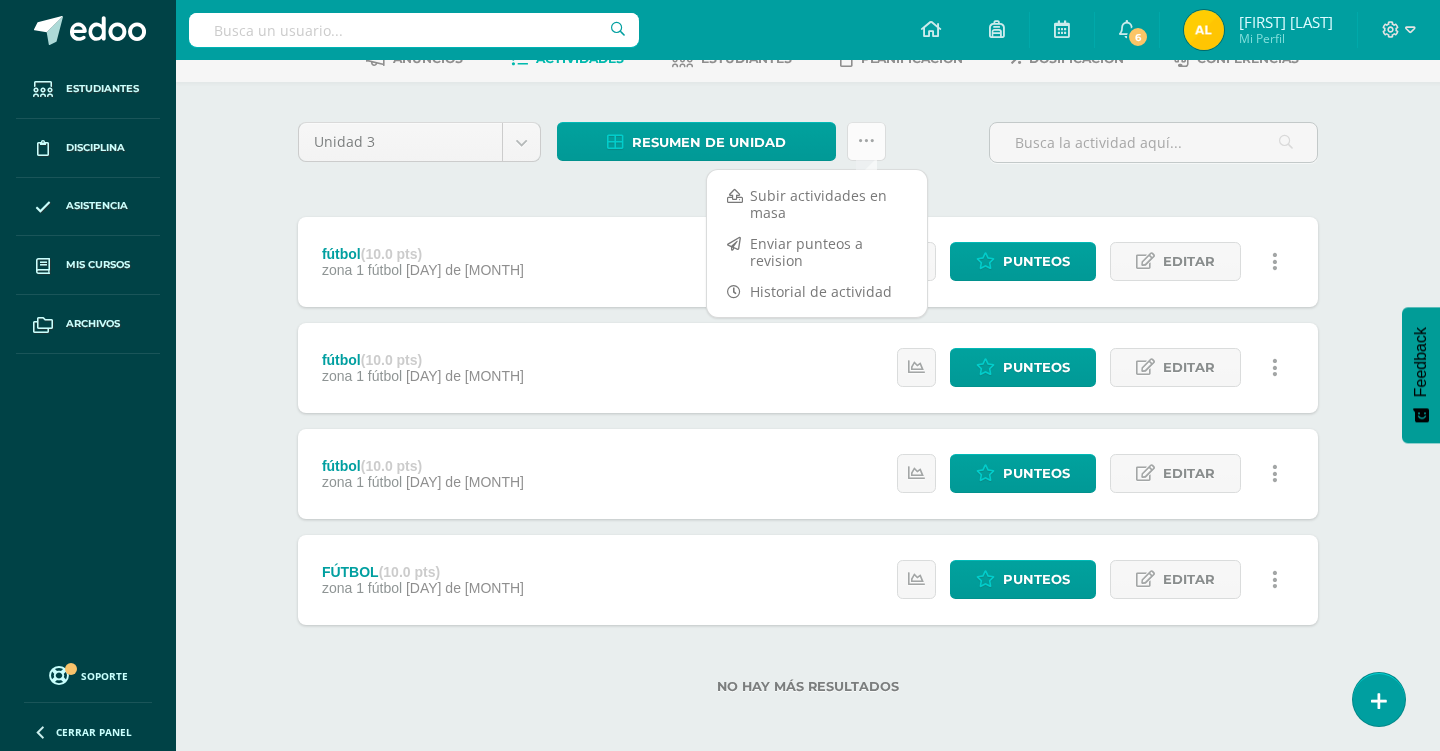 click at bounding box center (866, 141) 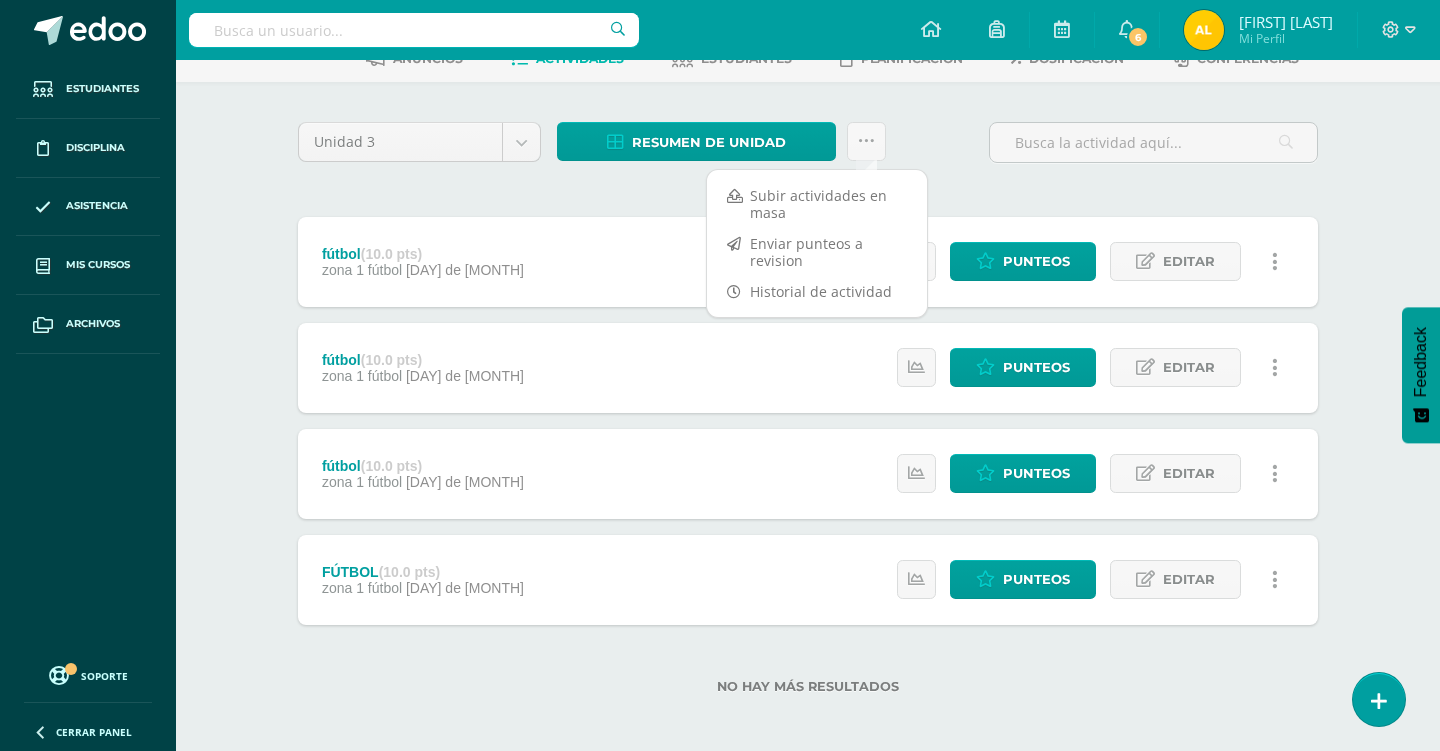click on "Unidad 3     Unidad 1 Unidad 2 Unidad 3 Unidad 4 Resumen de unidad
Descargar como HTML
Descargar como PDF
Descargar como XLS
¿Estás seguro que deseas  Enviar a revisión  las notas de este curso?
Esta acción  enviará una notificación a tu supervisor y no podrás eliminar o cambiar tus notas.  Esta acción no podrá ser revertida a menos que se te conceda permiso
Cancelar
Enviar a revisión
Creación  y  Calificación   en masa.
Para poder crear actividades y calificar las mismas
deberás subir
un archivo Excel
en el cual incluyas las
o en el formato adjunto.
Cargar formato" at bounding box center (808, 150) 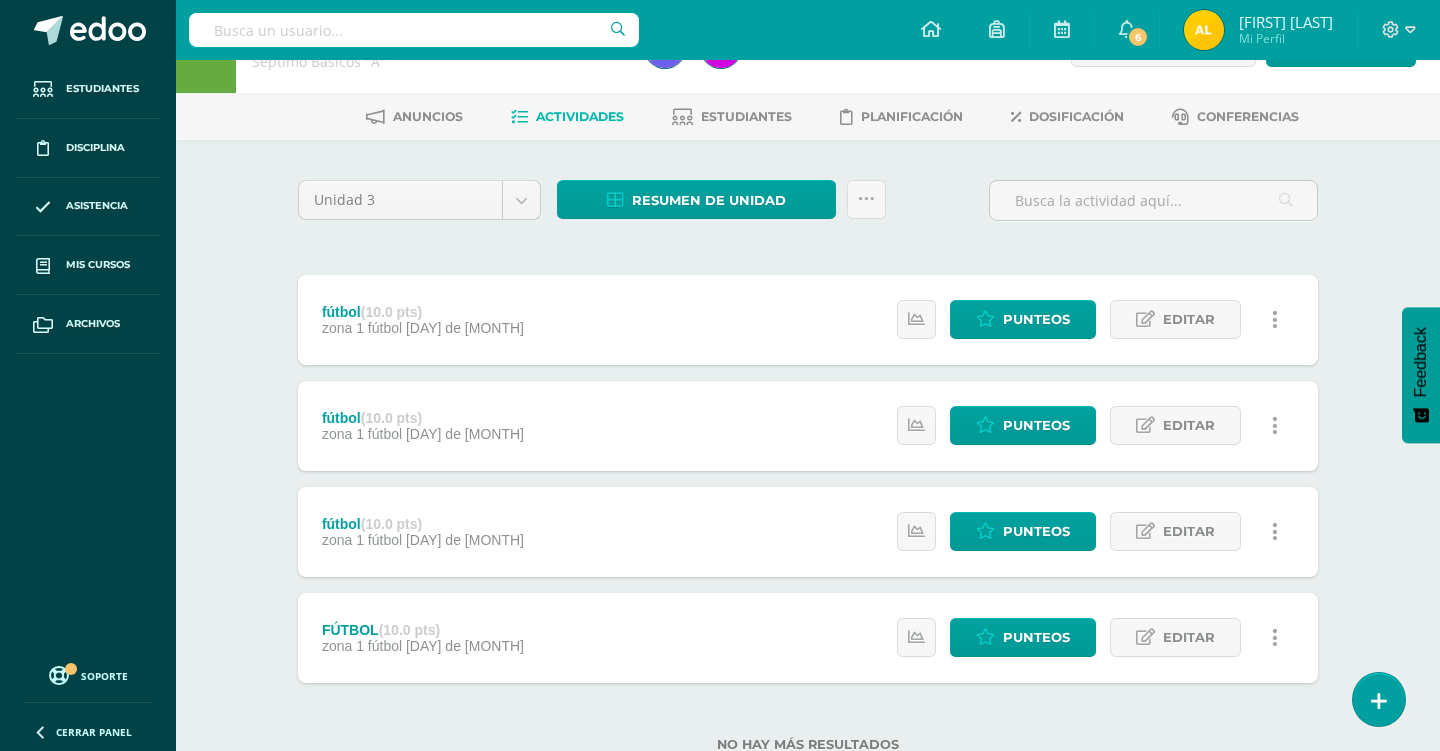 scroll, scrollTop: 0, scrollLeft: 0, axis: both 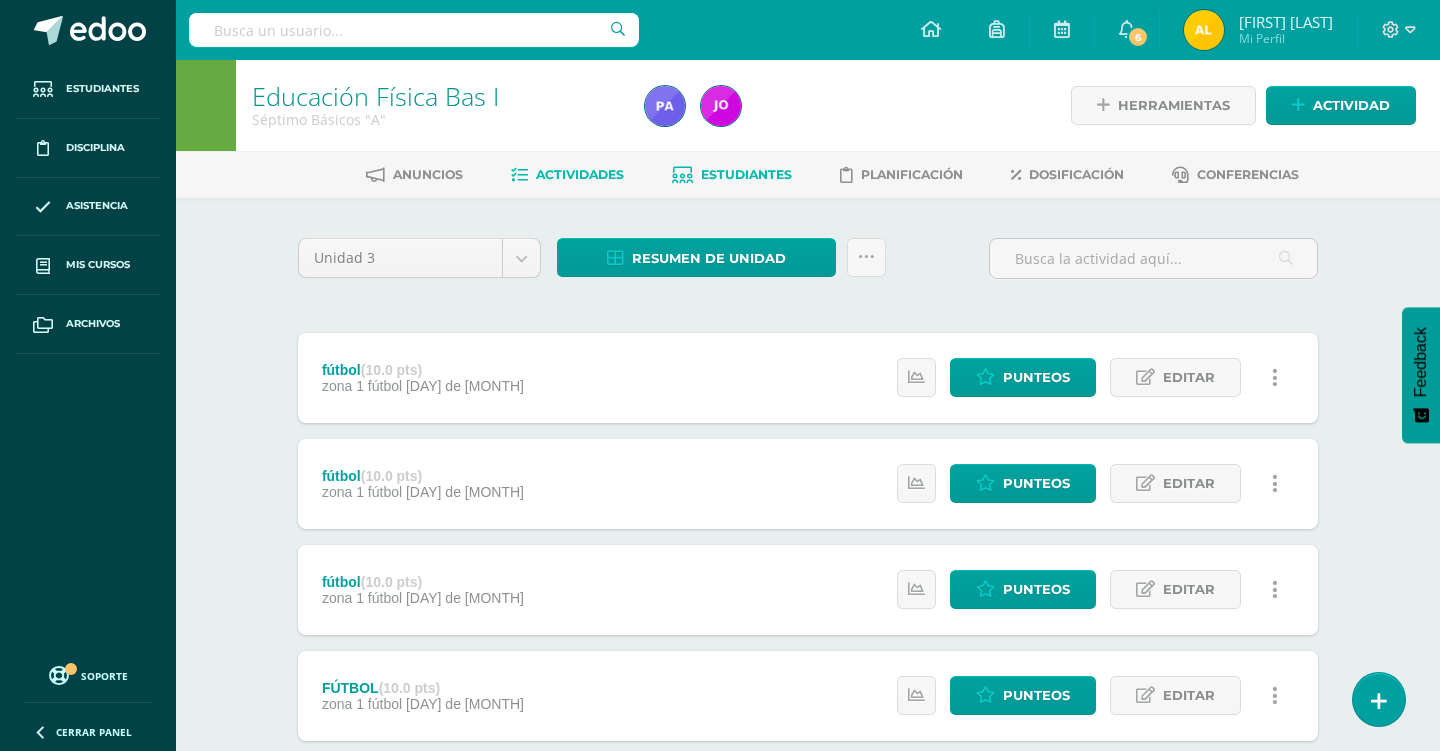click on "Estudiantes" at bounding box center [746, 174] 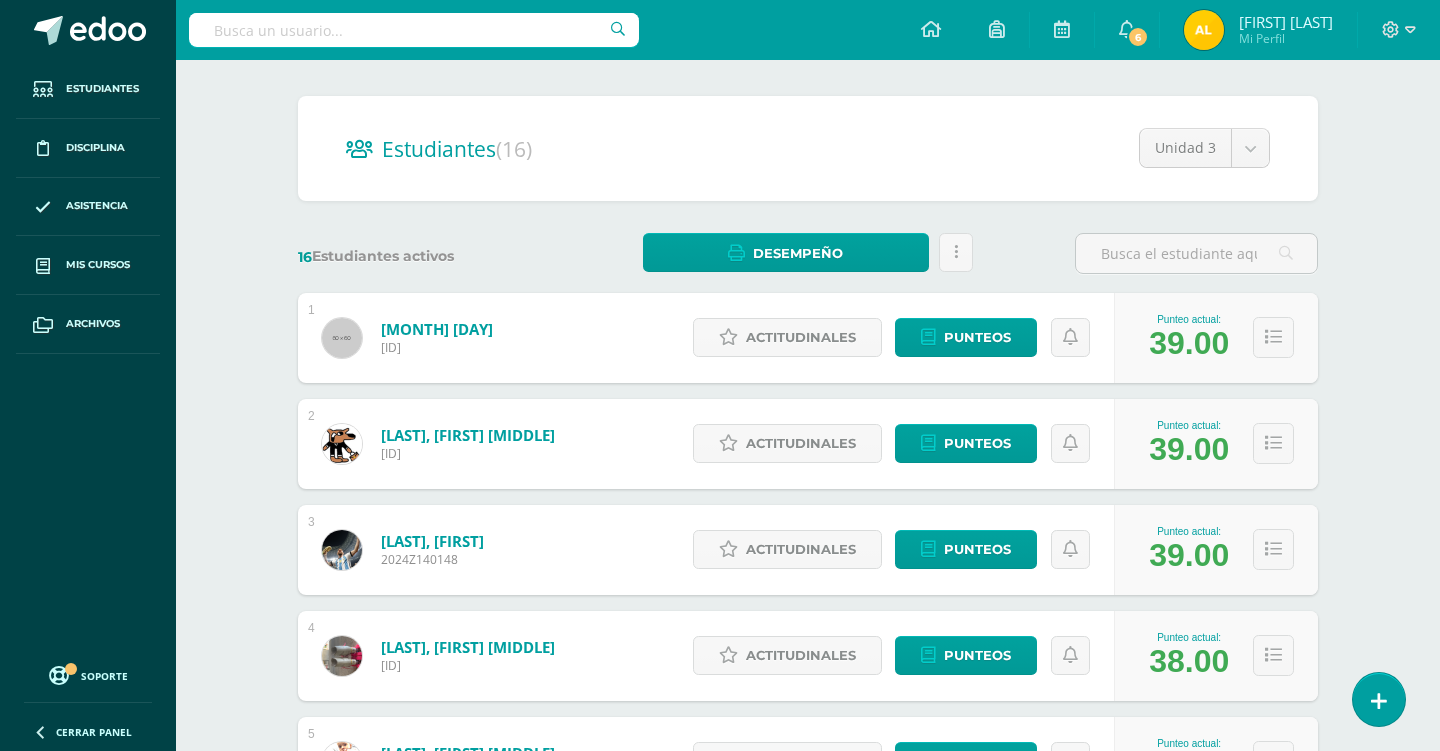scroll, scrollTop: 0, scrollLeft: 0, axis: both 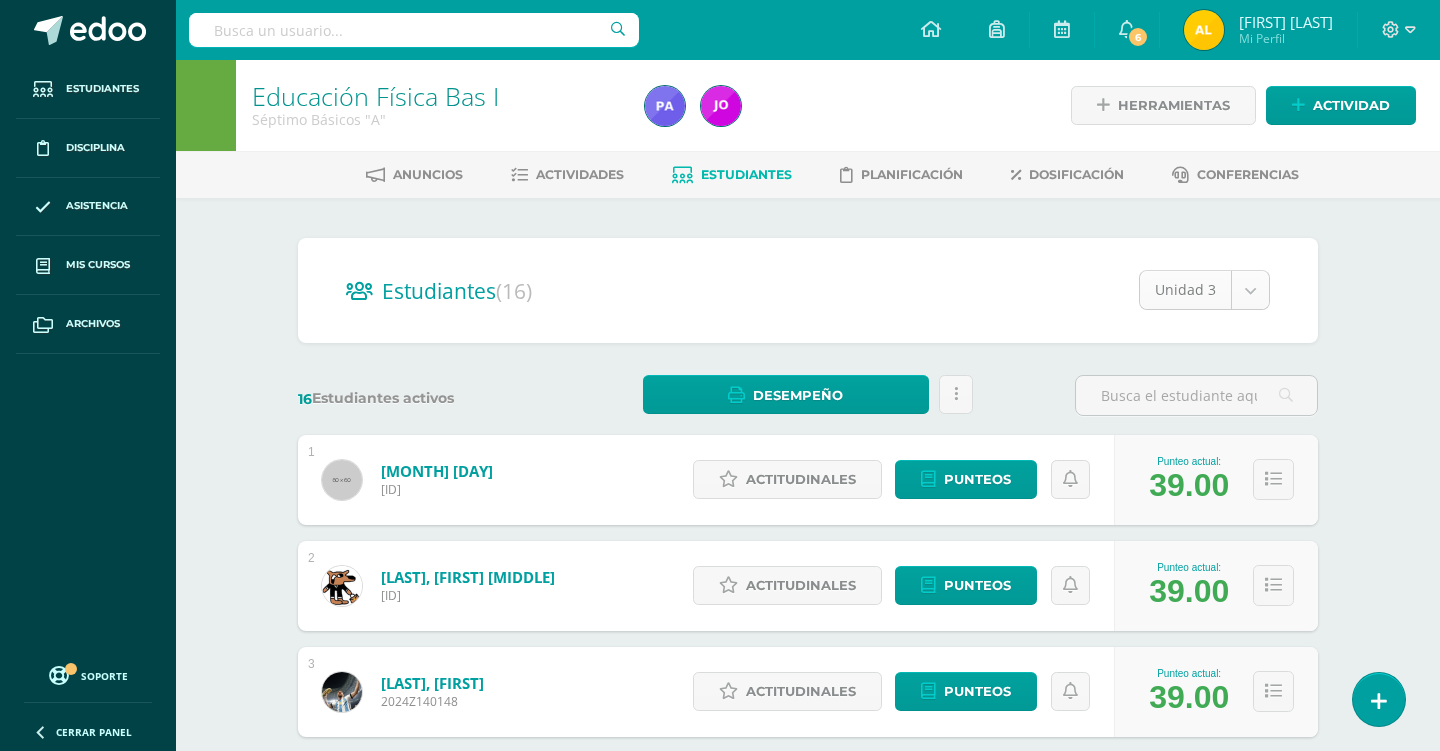 click on "Estudiantes Disciplina Asistencia Mis cursos Archivos Soporte
Centro de ayuda
Últimas actualizaciones
10+ Cerrar panel  Configuración
Cerrar sesión
[FIRST] [LAST]
Mi Perfil 6 6 Avisos
66
avisos sin leer
Avisos
Invitación a nuestro acto cívico  para el día  07/07/25 Buenos días estimada comunidad educativa.
Esperamos que se encuentren muy bien.
Les compartimos la invitación para nuestro siguiente acto cívico.
Gracias por su atención.
[MONTH] [DAY]
[FIRST] [LAST]  te envió un aviso
Bendiciones para papá :
Buen día estimados padres de familia.
Esperamos que se  encuentren  bien.
Compartimos un bonito mensaje con ustedes.
Bendiciones.
[MONTH] [DAY]
[FIRST] [LAST]" at bounding box center [720, 1124] 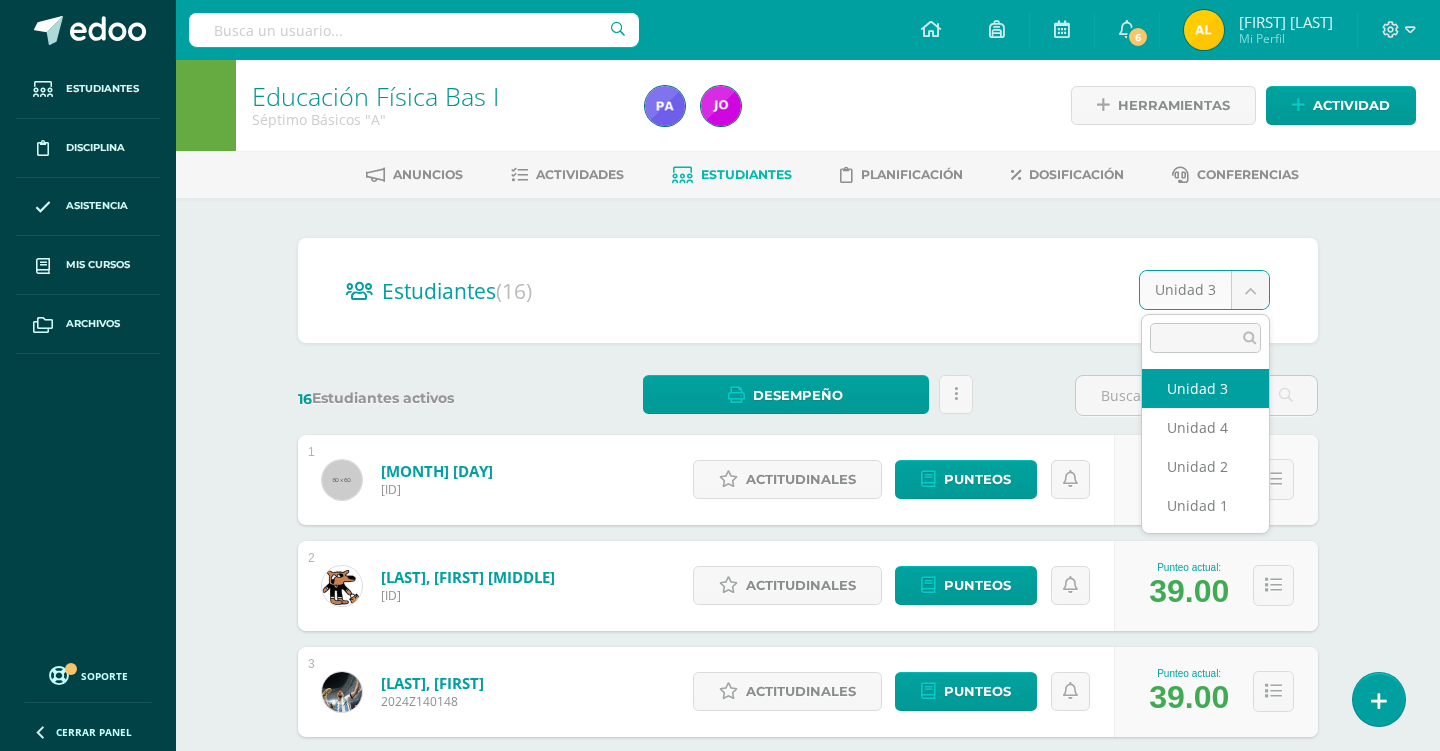click on "Estudiantes Disciplina Asistencia Mis cursos Archivos Soporte
Centro de ayuda
Últimas actualizaciones
10+ Cerrar panel  Configuración
Cerrar sesión
[FIRST] [LAST]
Mi Perfil 6 6 Avisos
66
avisos sin leer
Avisos
Invitación a nuestro acto cívico  para el día  07/07/25 Buenos días estimada comunidad educativa.
Esperamos que se encuentren muy bien.
Les compartimos la invitación para nuestro siguiente acto cívico.
Gracias por su atención.
[MONTH] [DAY]
[FIRST] [LAST]  te envió un aviso
Bendiciones para papá :
Buen día estimados padres de familia.
Esperamos que se  encuentren  bien.
Compartimos un bonito mensaje con ustedes.
Bendiciones.
[MONTH] [DAY]
[FIRST] [LAST]" at bounding box center [720, 1124] 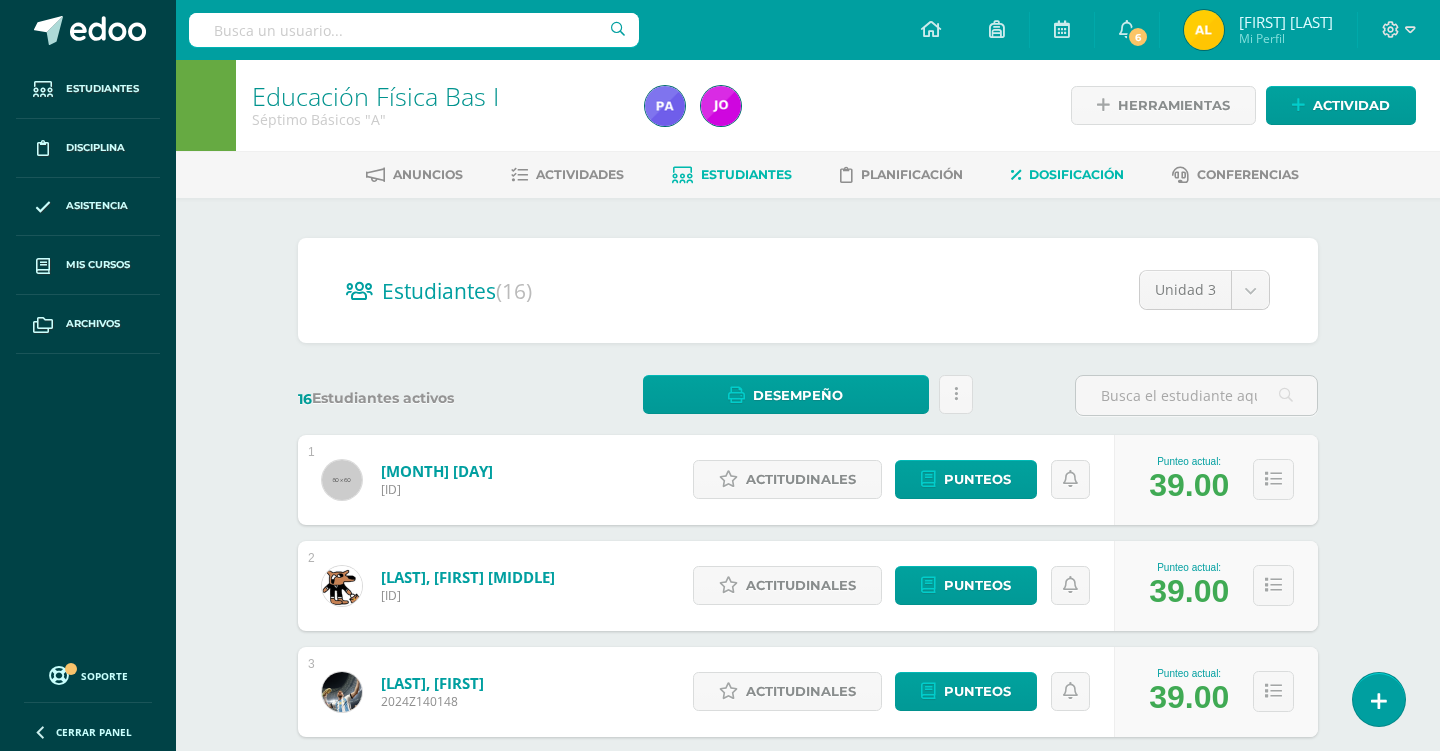 click on "Dosificación" at bounding box center (1076, 174) 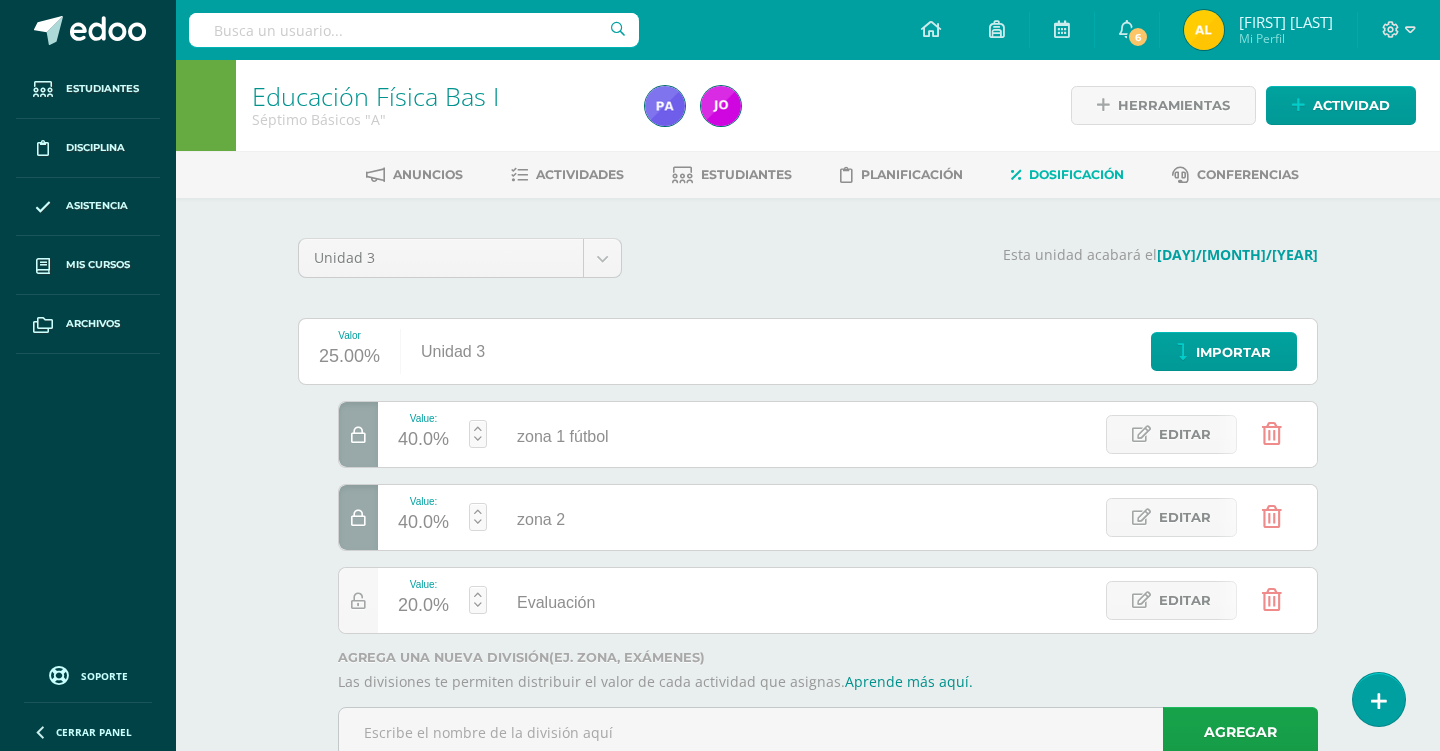 scroll, scrollTop: 0, scrollLeft: 0, axis: both 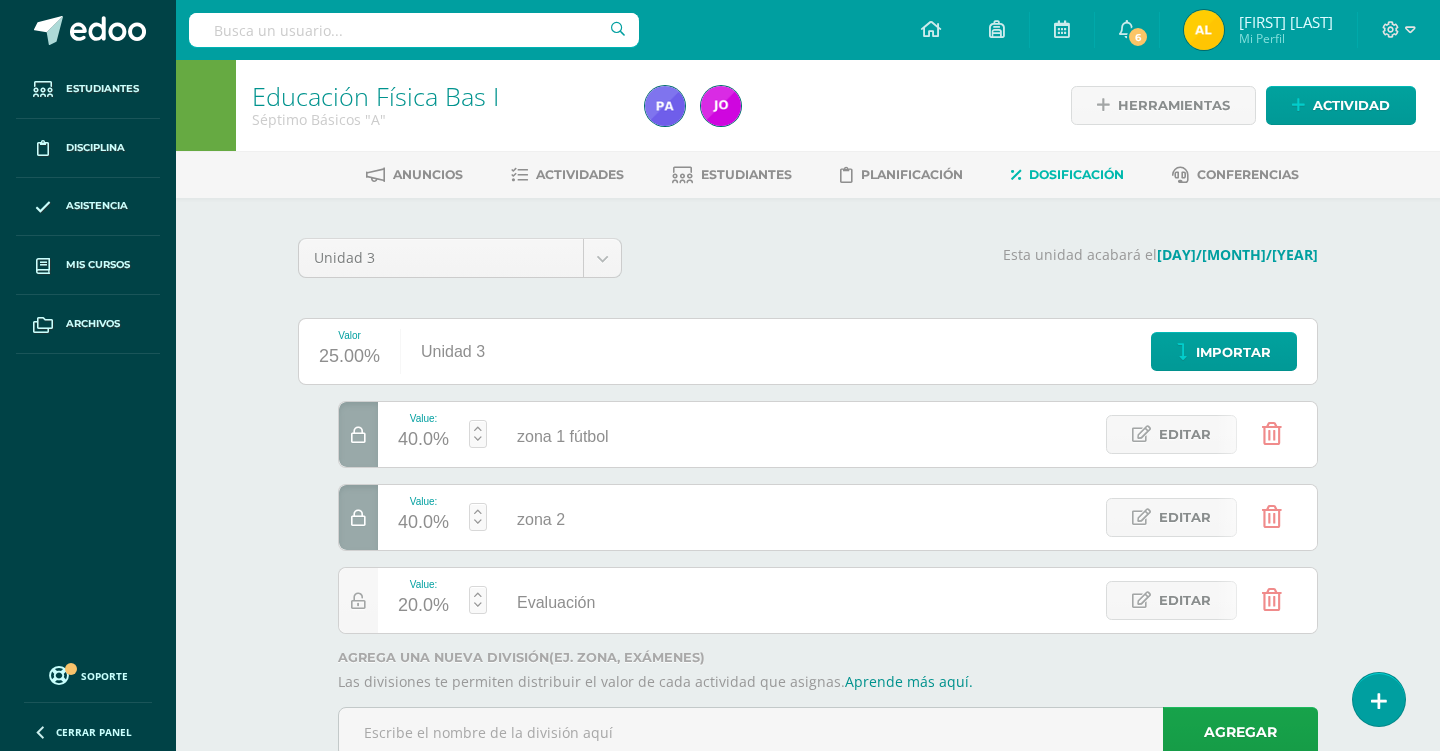 click on "Unidad 3                             Unidad 1 Unidad 2 Unidad 3 Unidad 4
Esta unidad acabará el  [DAY]/[MONTH]/[YEAR] Valor 25.00%
Unidad 3
Importar
Value: 40.0% zona 1 fútbol  zona 1 fútbol Editar Value: 40.0% zona 2  zona 2 Editar Value: 20.0% Evaluación  Evaluación Editar ¡Aún no se han creado divisiones en esta unidad! Las divisiones te permiten distribuir el valor de cada actividad que asignas. Puedes crear las que necesites. Ejemplo: Zona Laboratorios Exámenes (60%) (10%) (30%) Agrega una nueva división  (ej. Zona, Exámenes) Las divisiones te permiten distribuir el valor de cada actividad que asignas.
Aprende más aquí. Agregar 1.0
Selecciona la división a importar
¿Importar actividades?
Cancelar 4" at bounding box center (808, 506) 